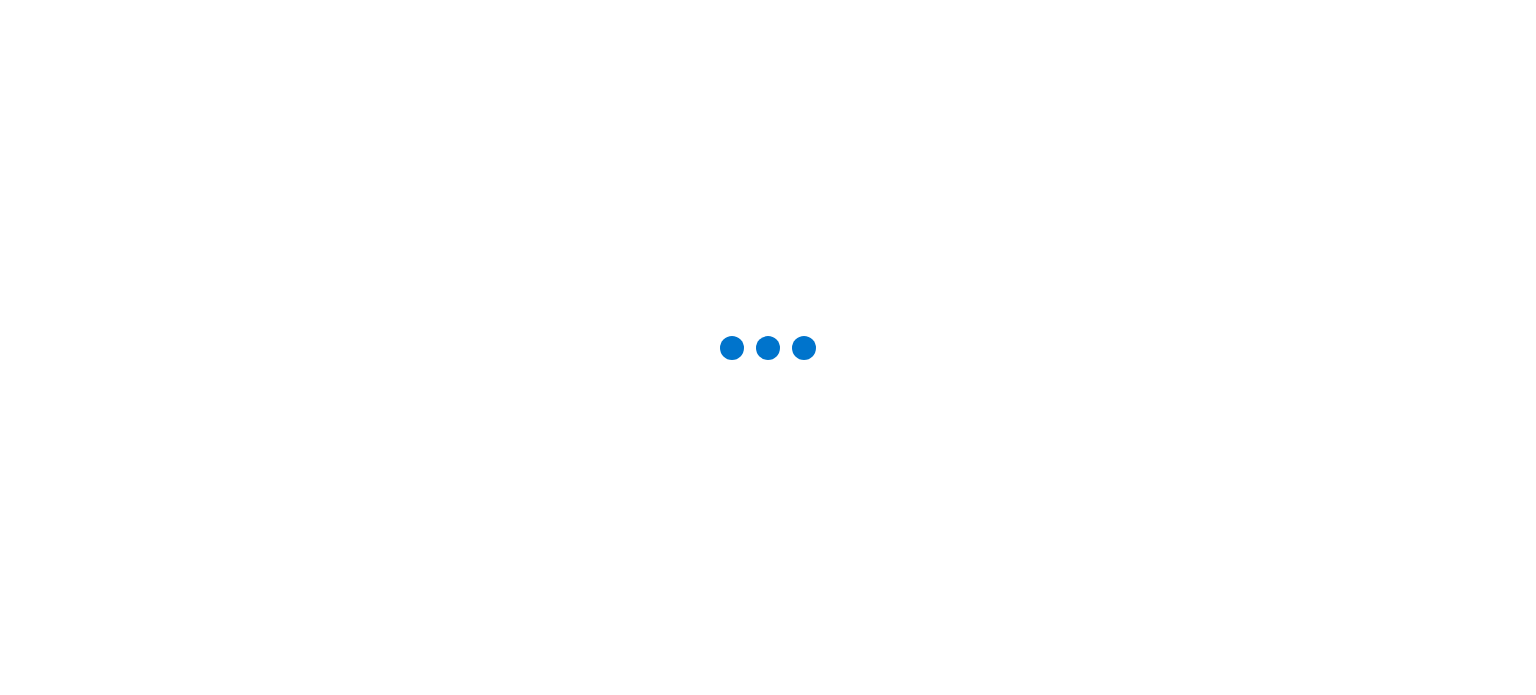 scroll, scrollTop: 0, scrollLeft: 0, axis: both 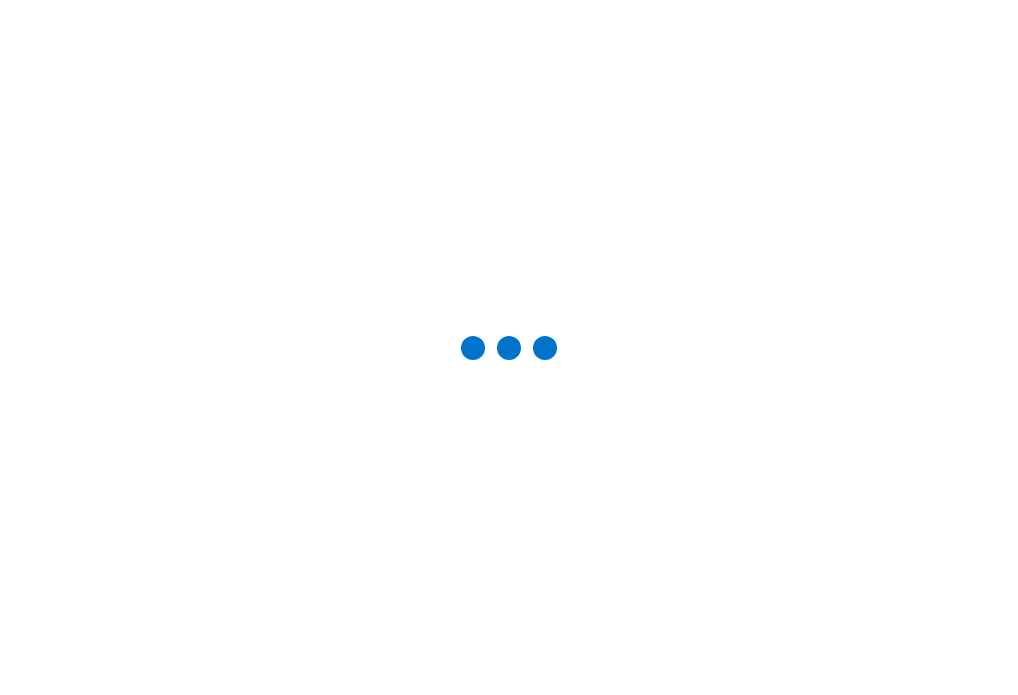 click at bounding box center (509, 347) 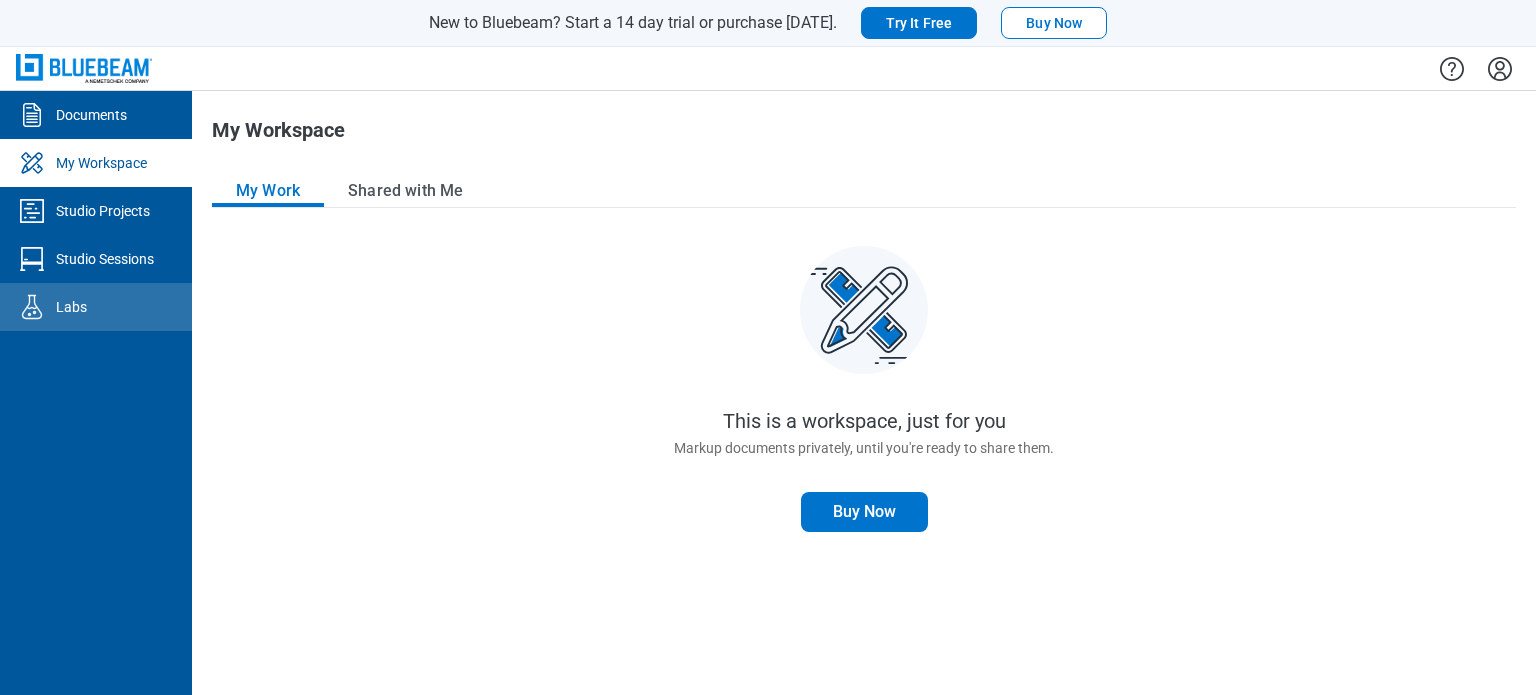 click on "Labs" at bounding box center (96, 307) 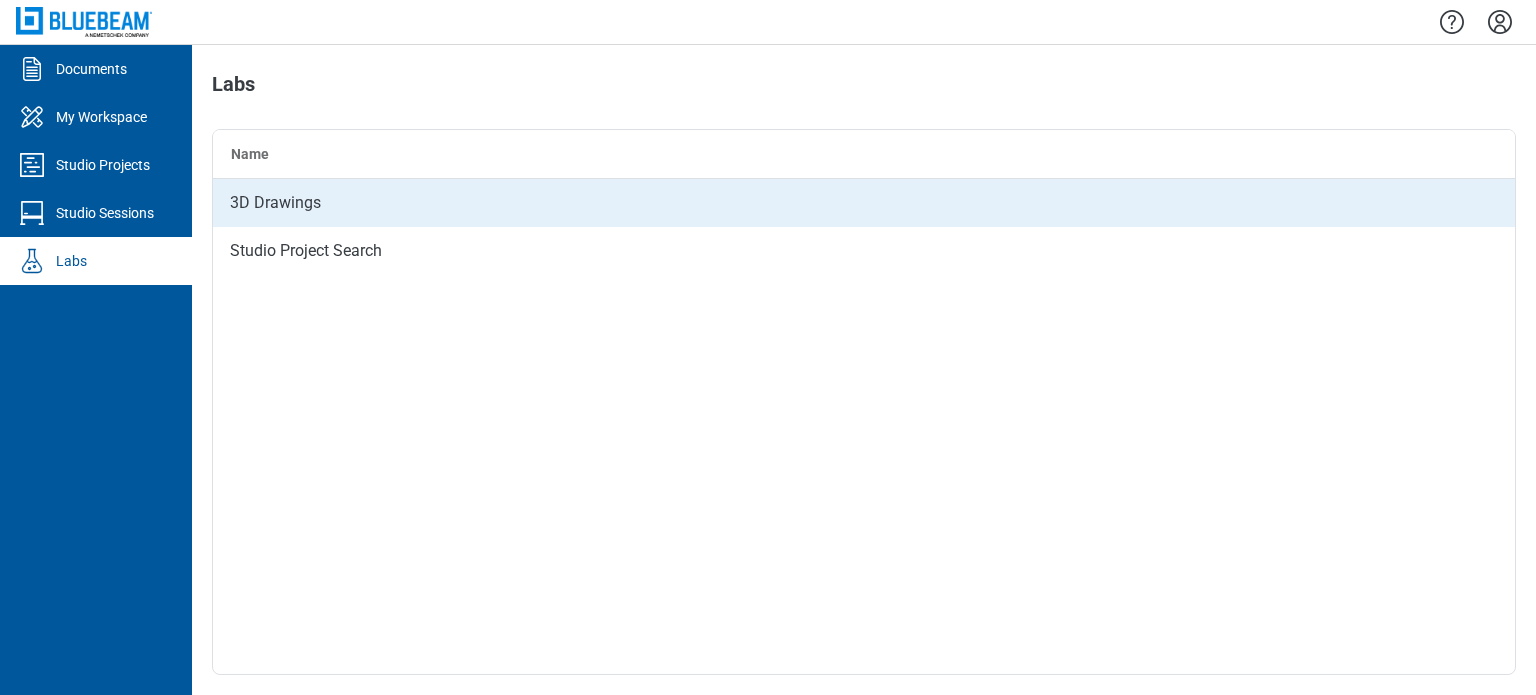 click on "3D Drawings" at bounding box center (864, 203) 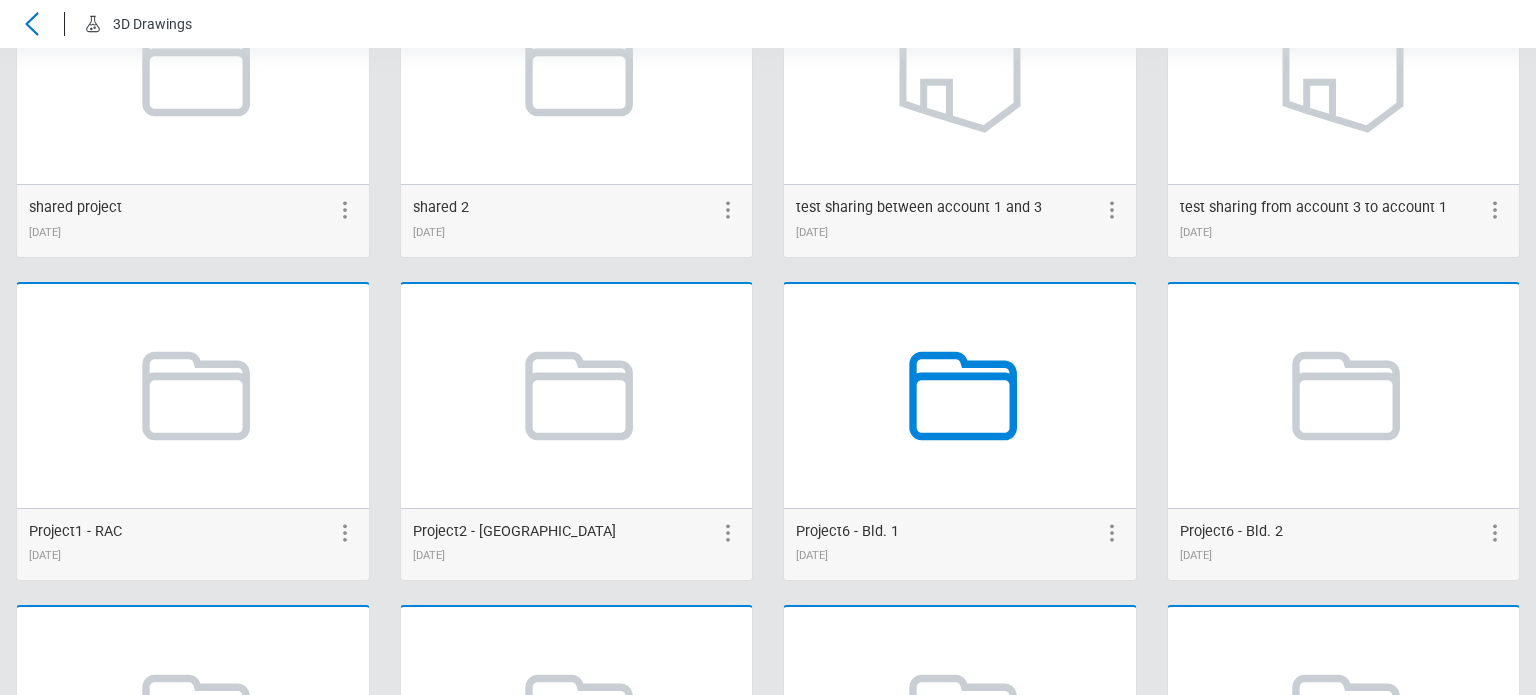 scroll, scrollTop: 273, scrollLeft: 0, axis: vertical 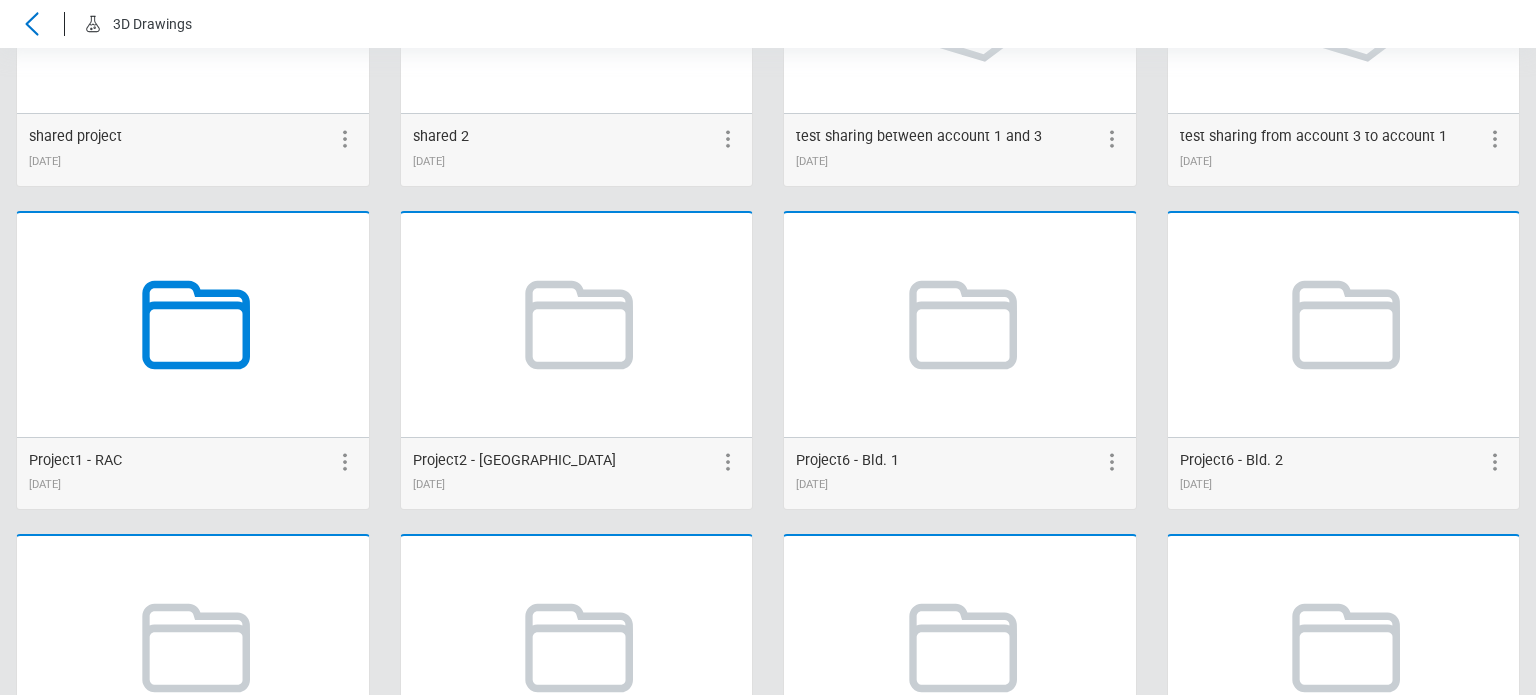 click 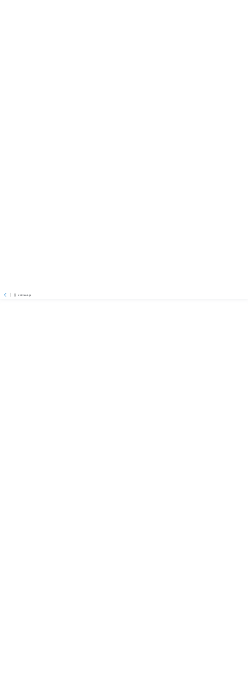 scroll, scrollTop: 0, scrollLeft: 0, axis: both 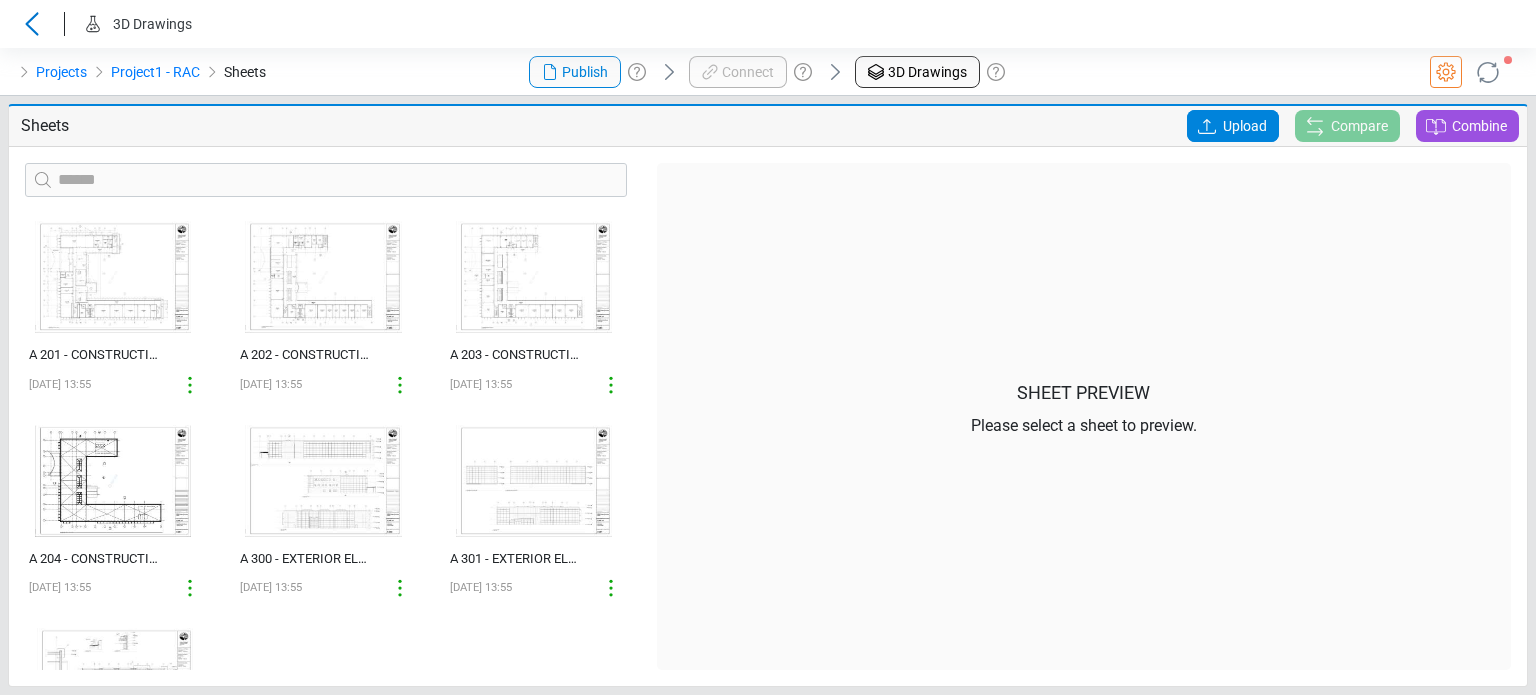 click on "Sheets" at bounding box center [264, 126] 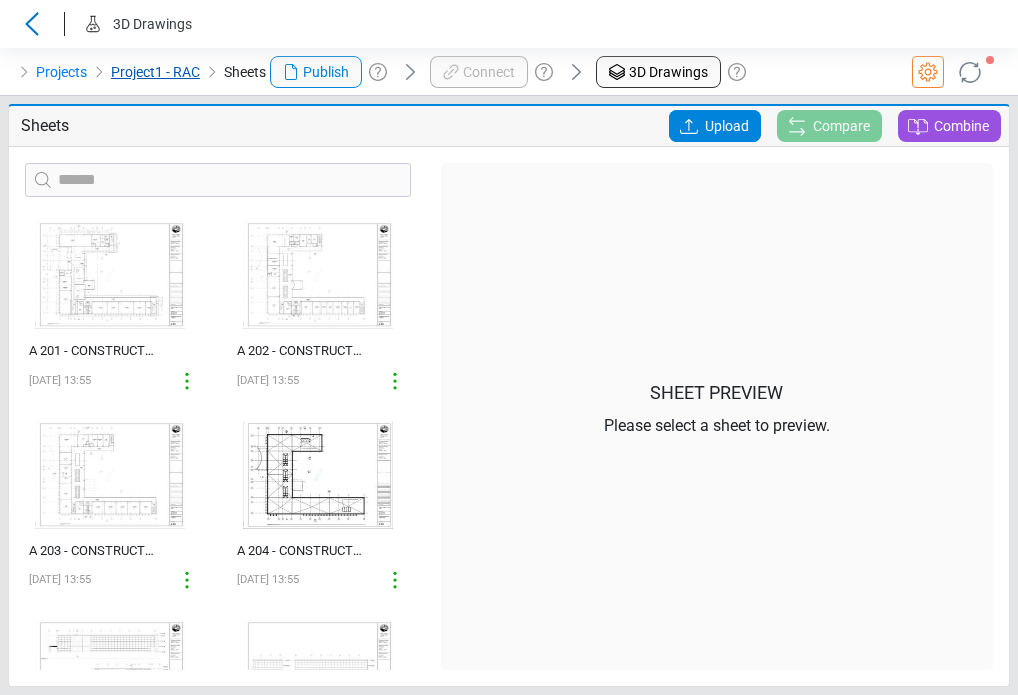 click on "Project1 - RAC" at bounding box center [155, 72] 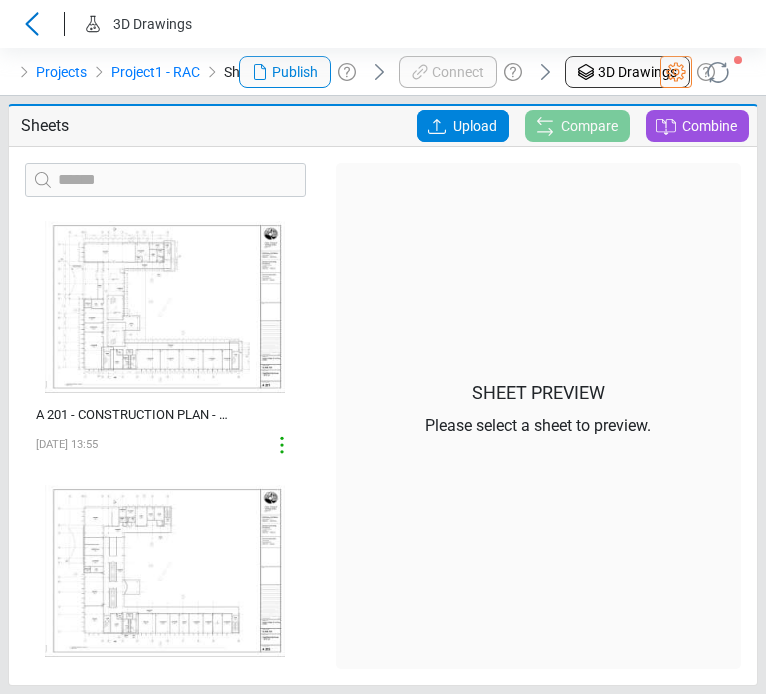 click at bounding box center [304, 126] 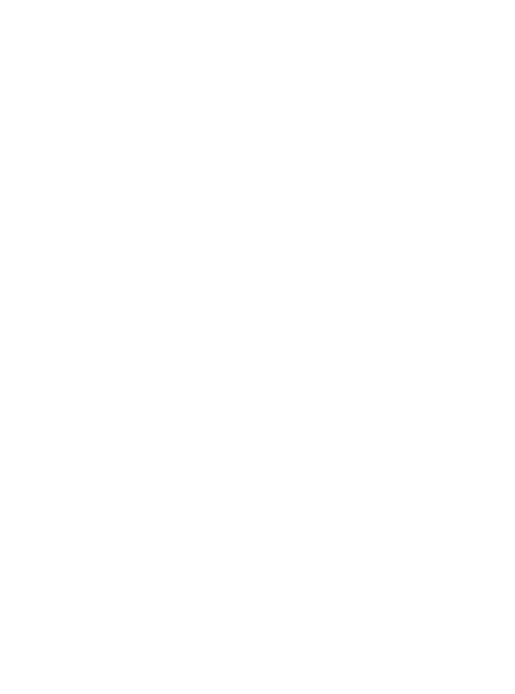 scroll, scrollTop: 0, scrollLeft: 0, axis: both 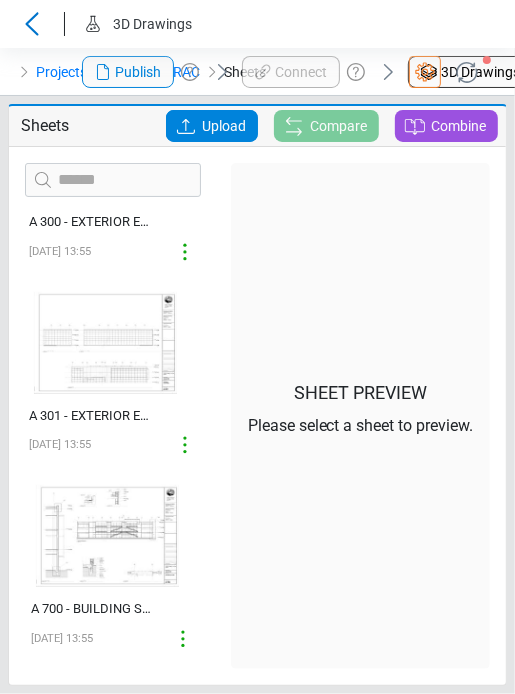 click on "Projects" at bounding box center [61, 72] 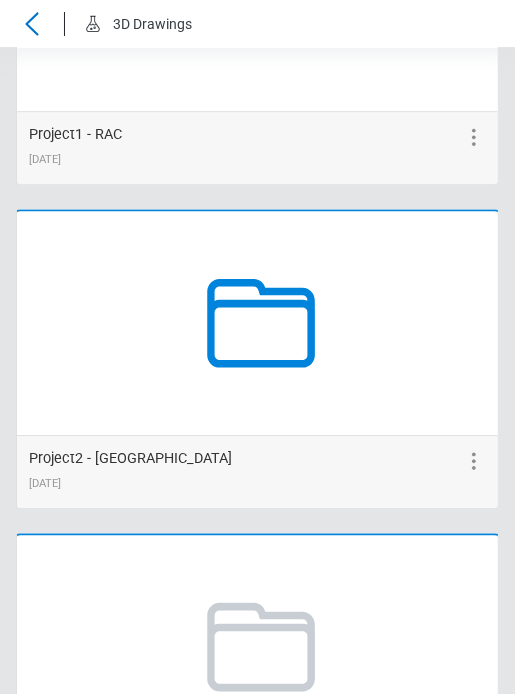 scroll, scrollTop: 1600, scrollLeft: 0, axis: vertical 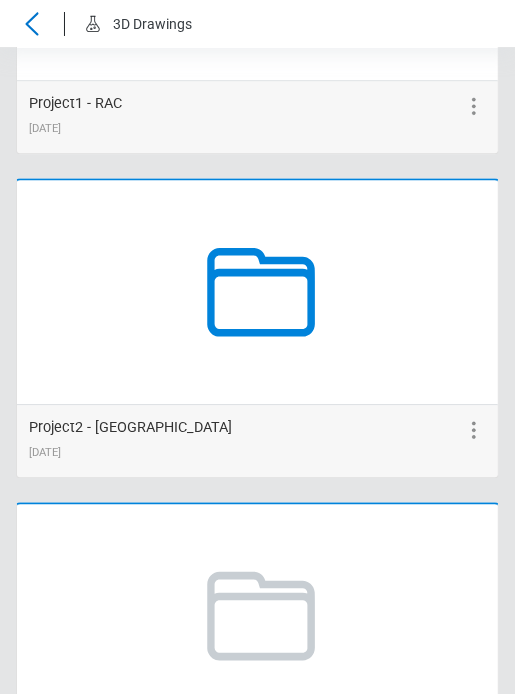 click 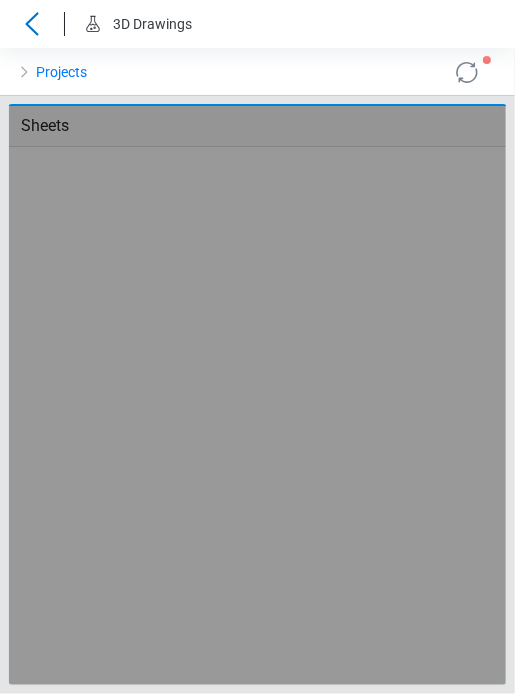 scroll, scrollTop: 0, scrollLeft: 0, axis: both 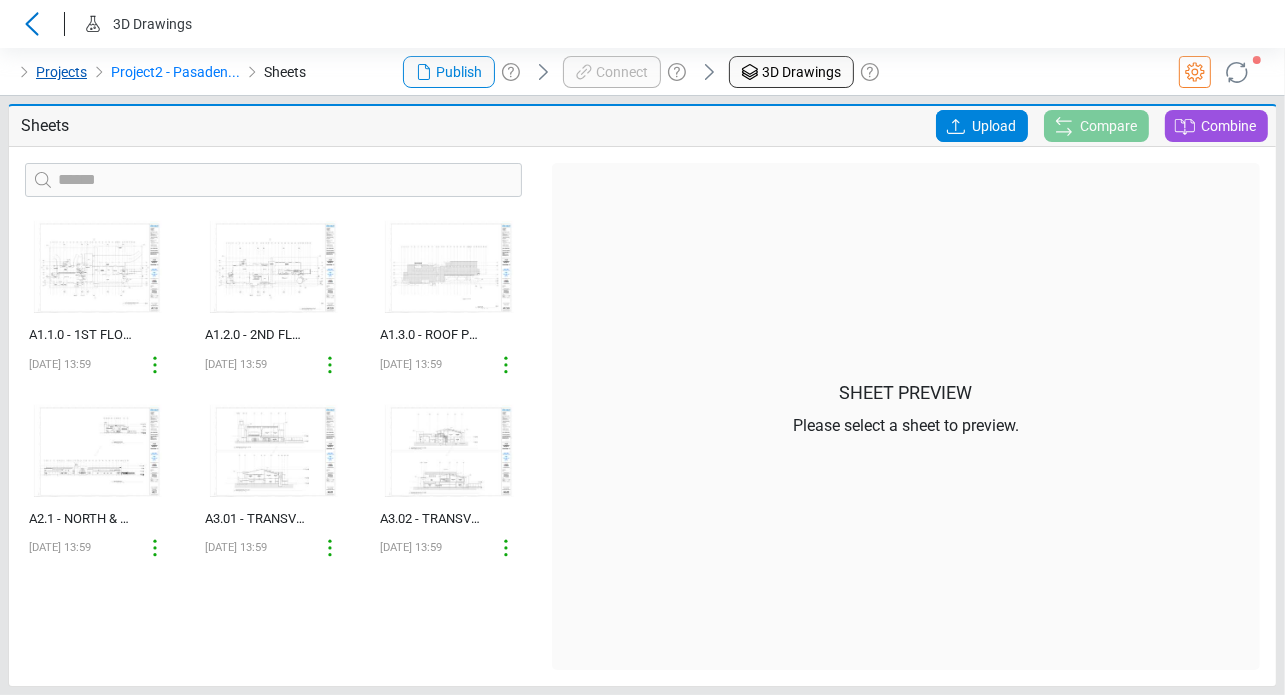 click on "Projects" at bounding box center [61, 72] 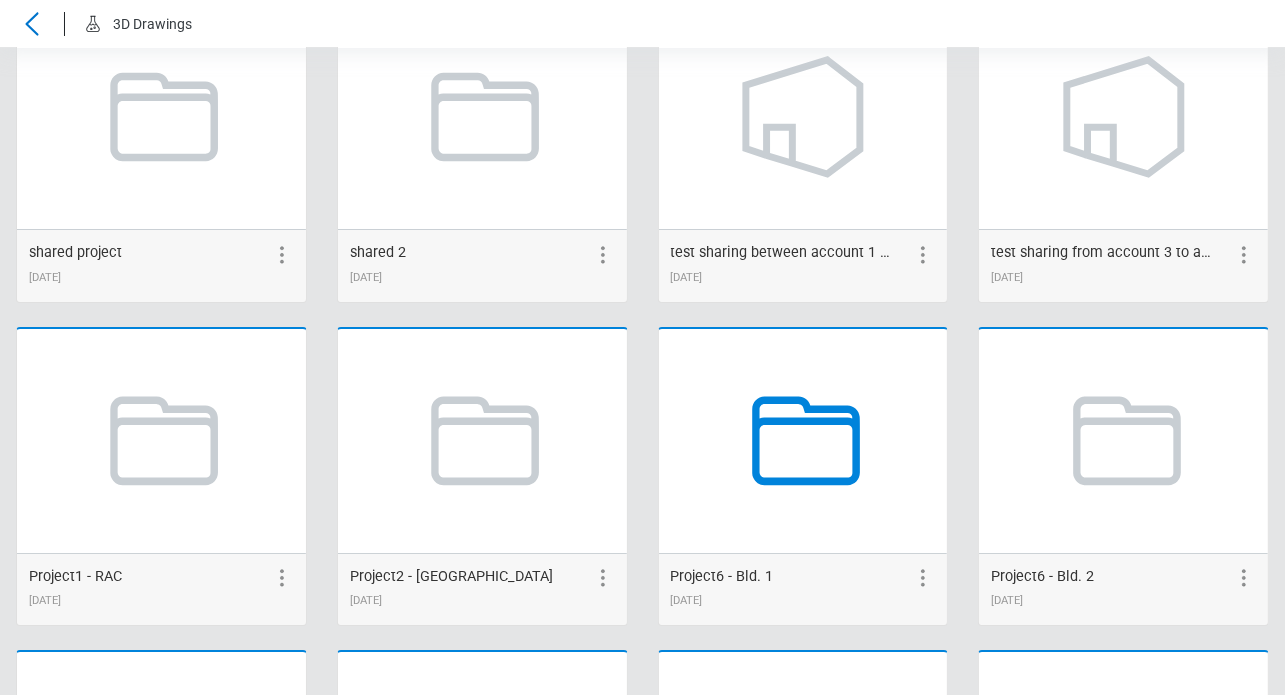 scroll, scrollTop: 200, scrollLeft: 0, axis: vertical 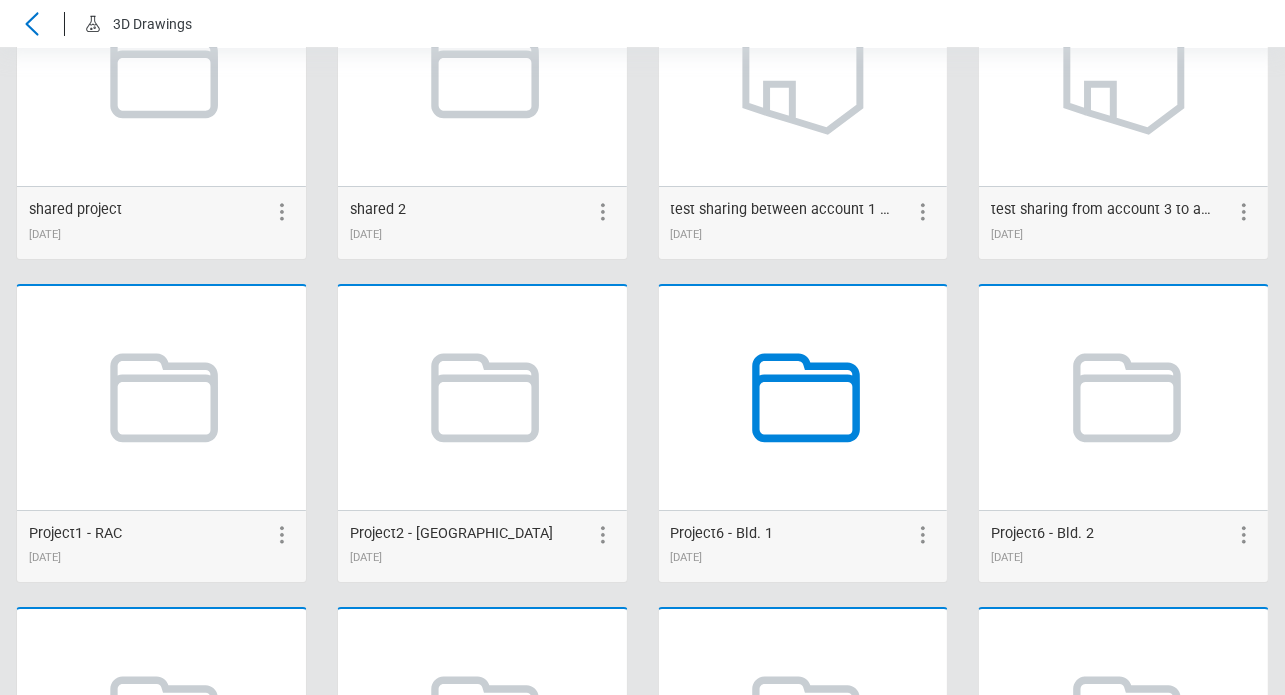 click 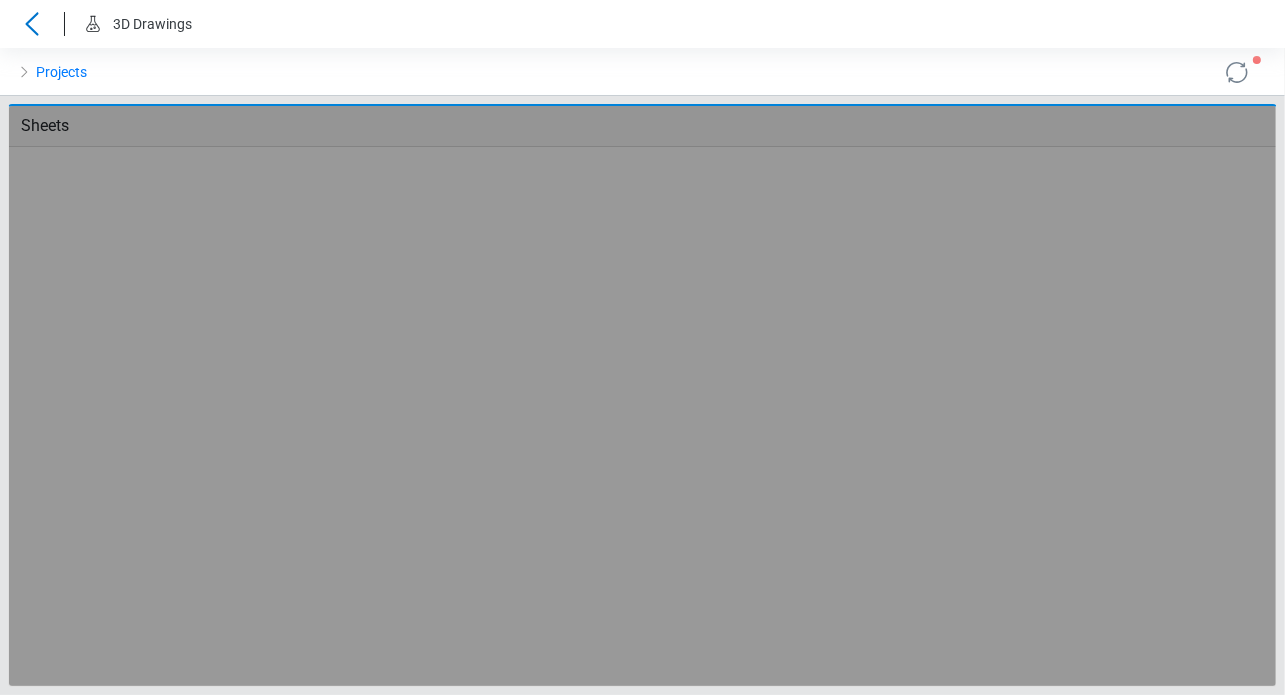 scroll, scrollTop: 0, scrollLeft: 0, axis: both 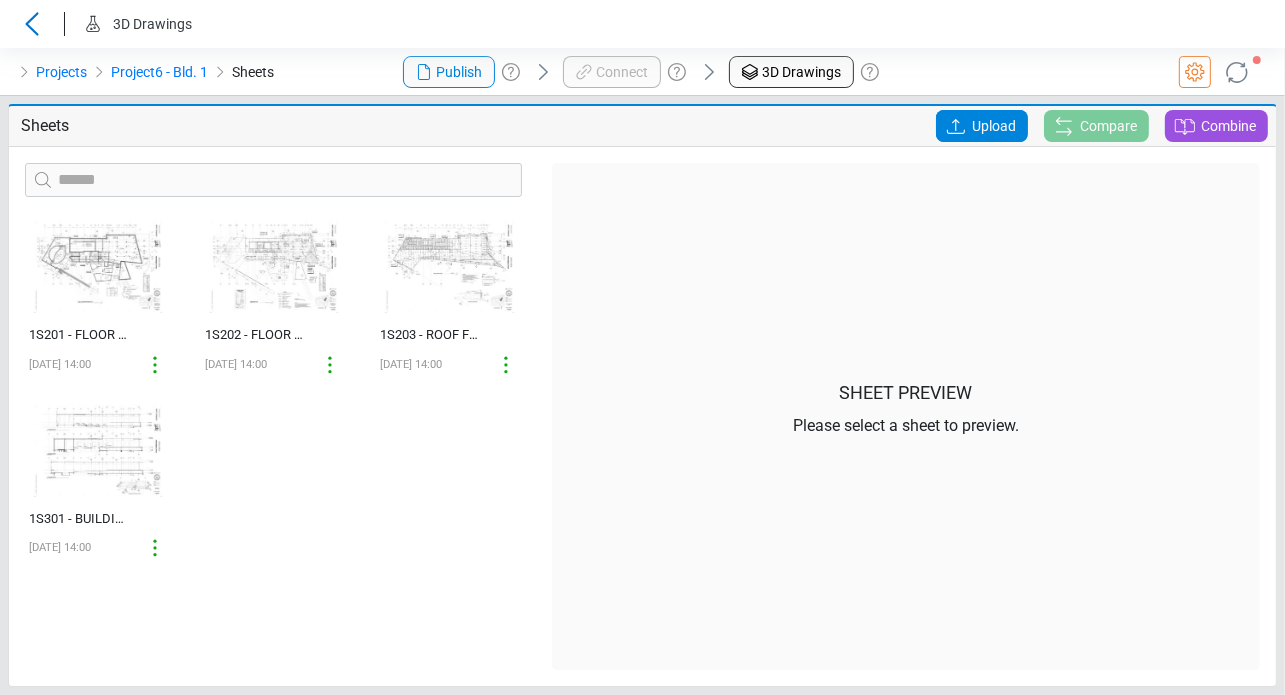 drag, startPoint x: 384, startPoint y: 513, endPoint x: 385, endPoint y: 523, distance: 10.049875 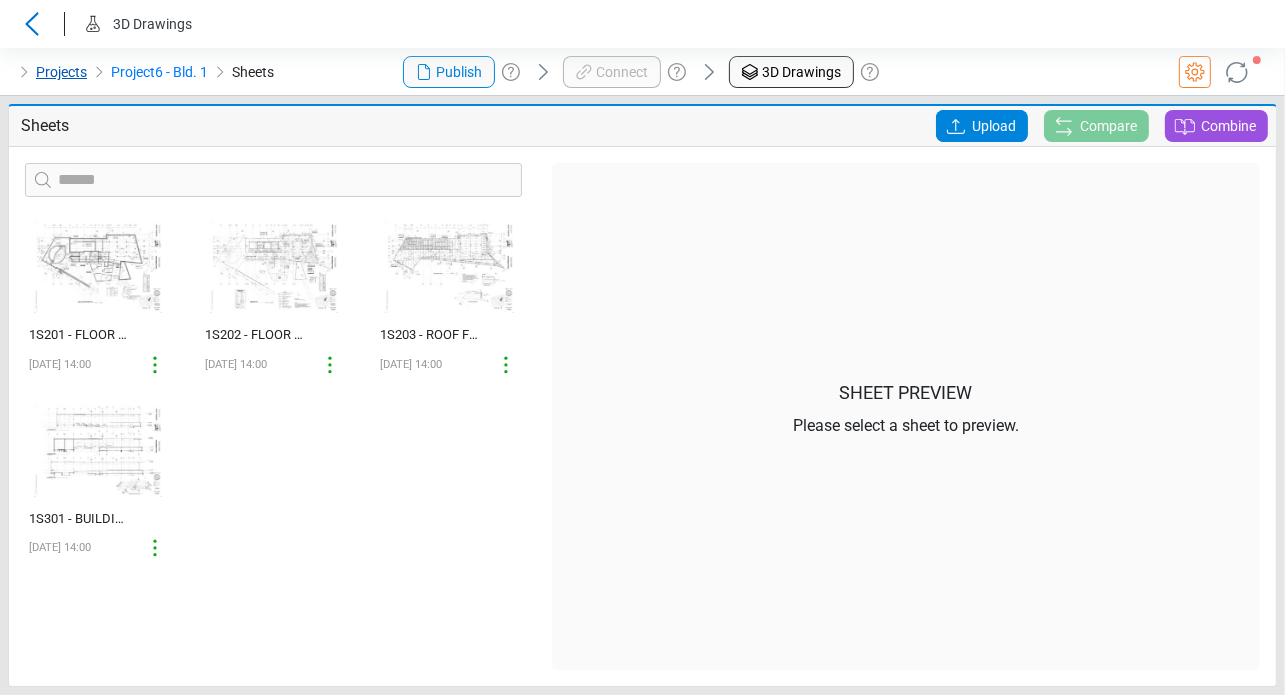 click on "Projects" at bounding box center (61, 72) 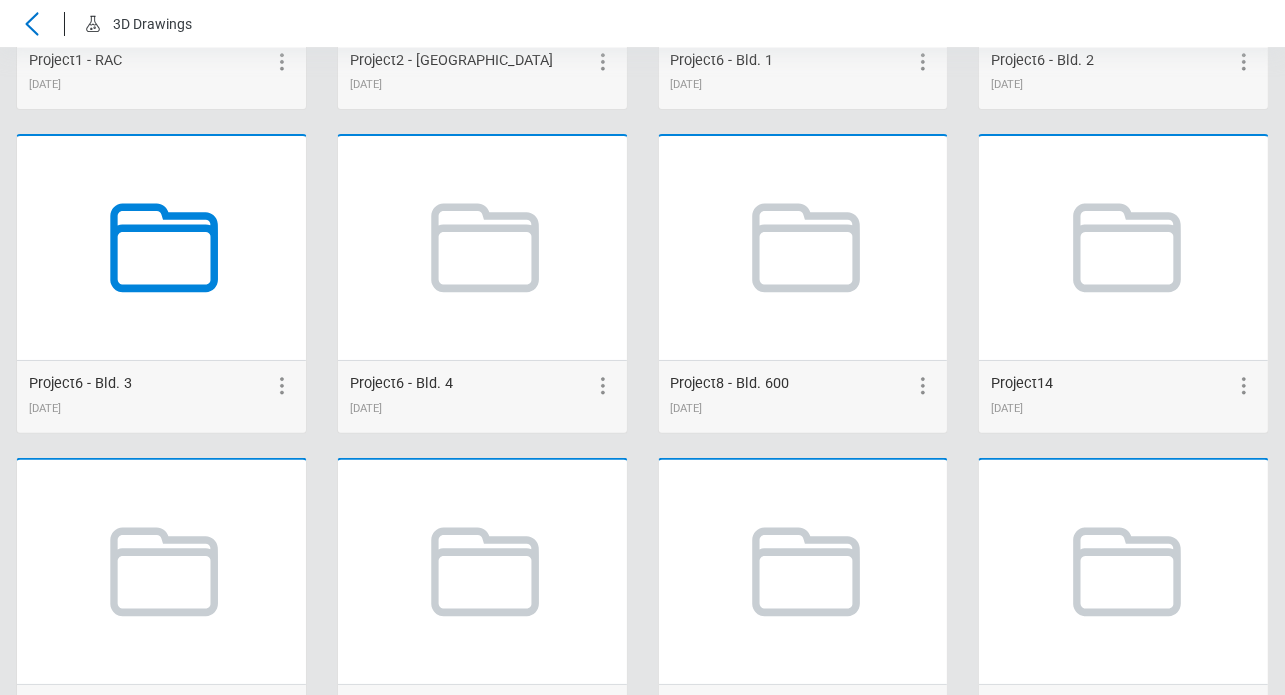 scroll, scrollTop: 573, scrollLeft: 0, axis: vertical 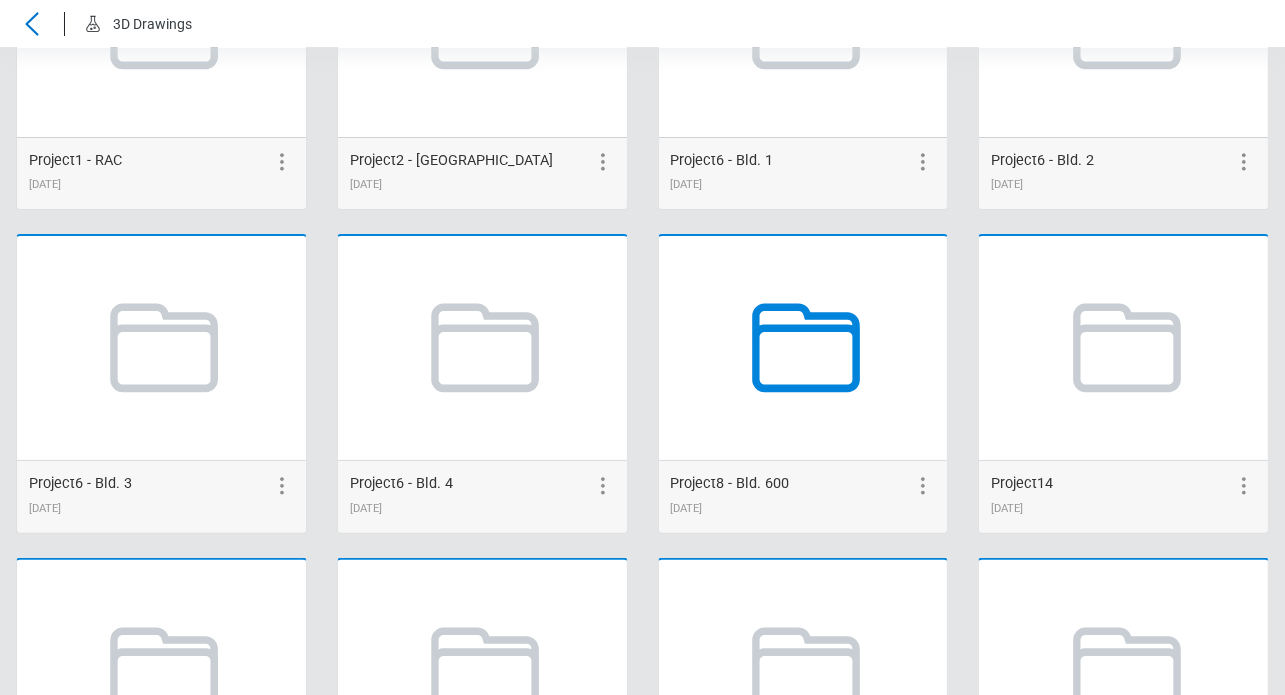 click 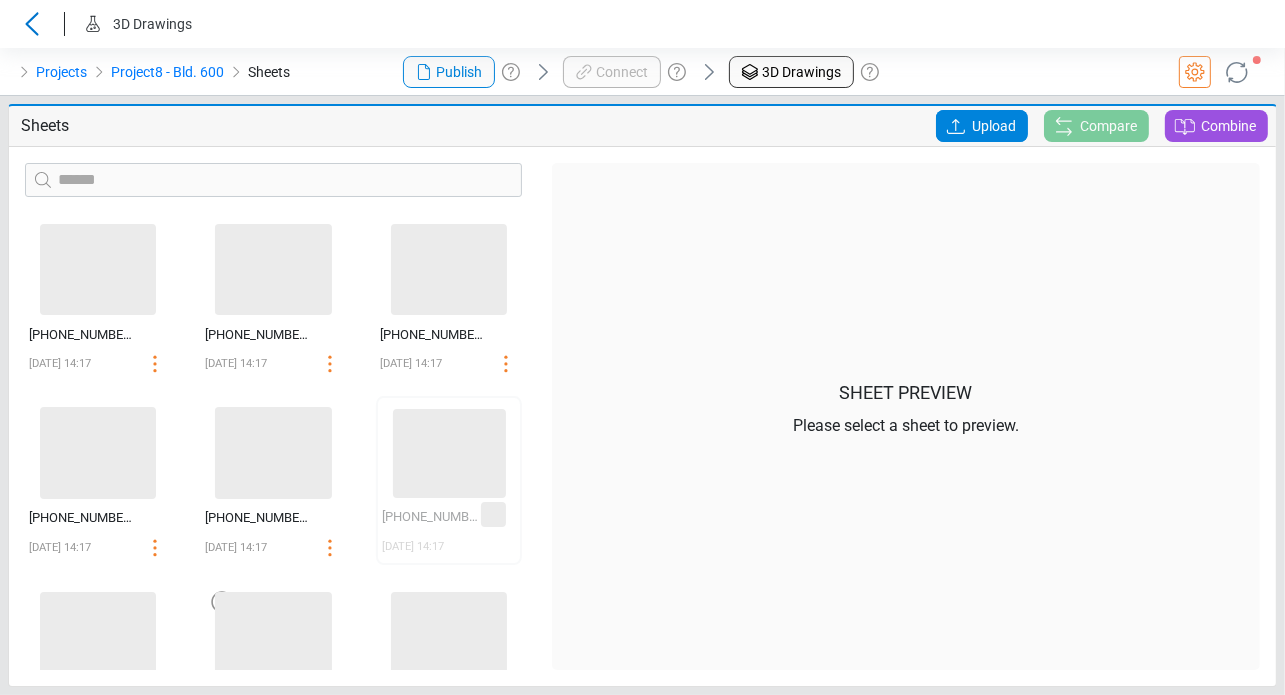 scroll, scrollTop: 0, scrollLeft: 0, axis: both 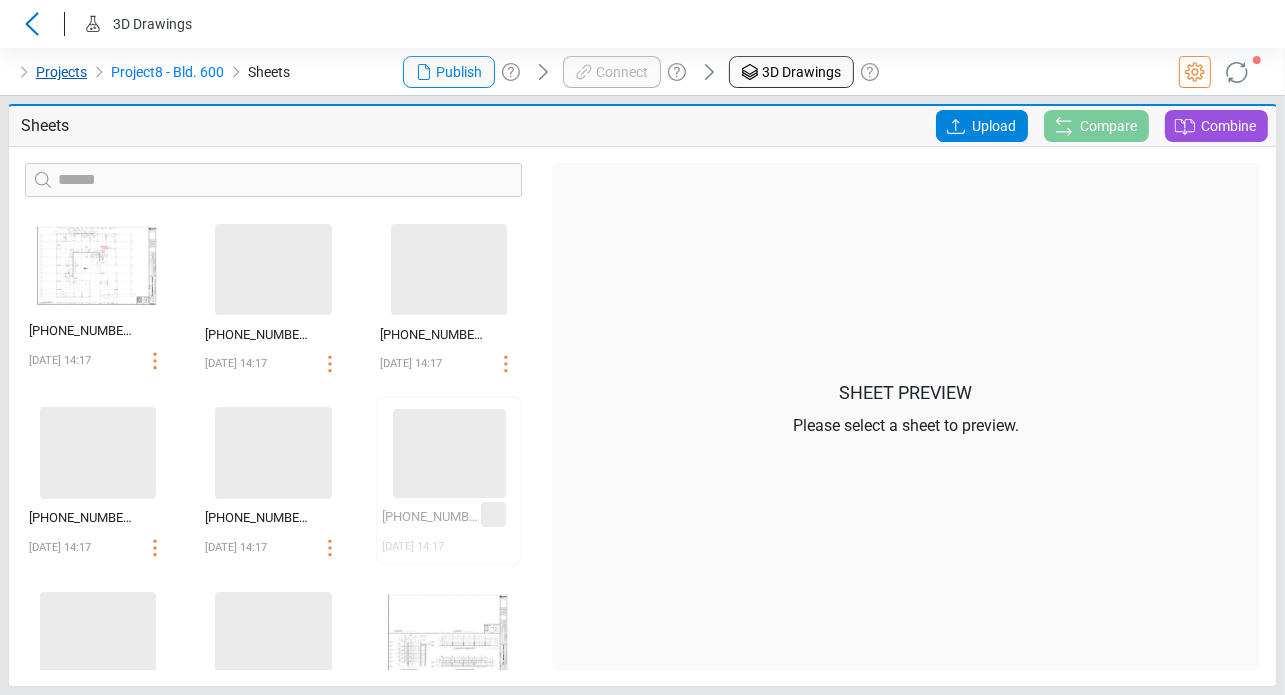 click on "Projects" at bounding box center (61, 72) 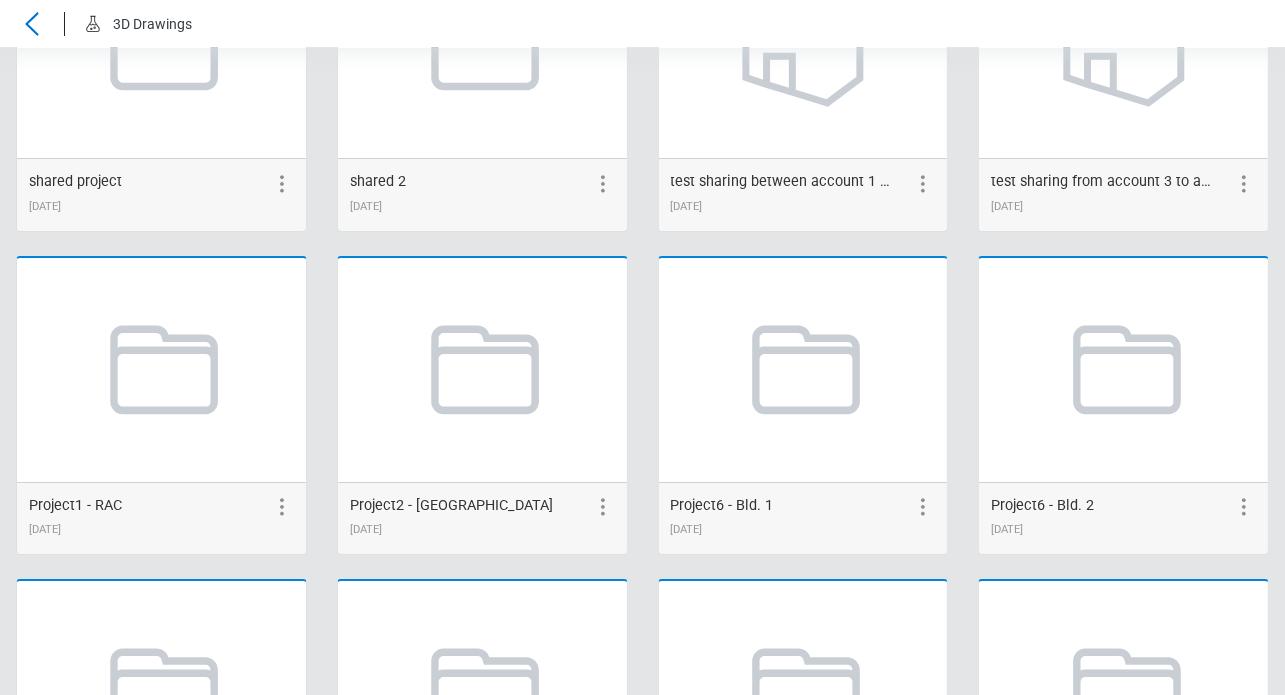 scroll, scrollTop: 400, scrollLeft: 0, axis: vertical 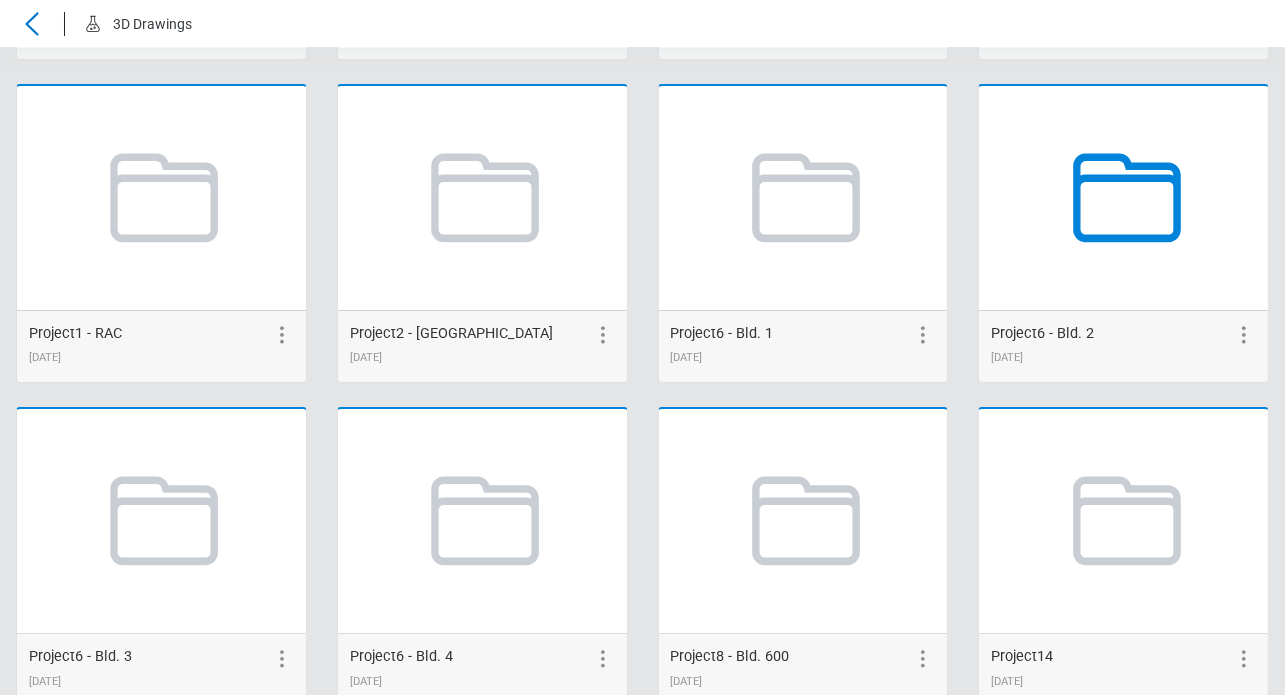 click 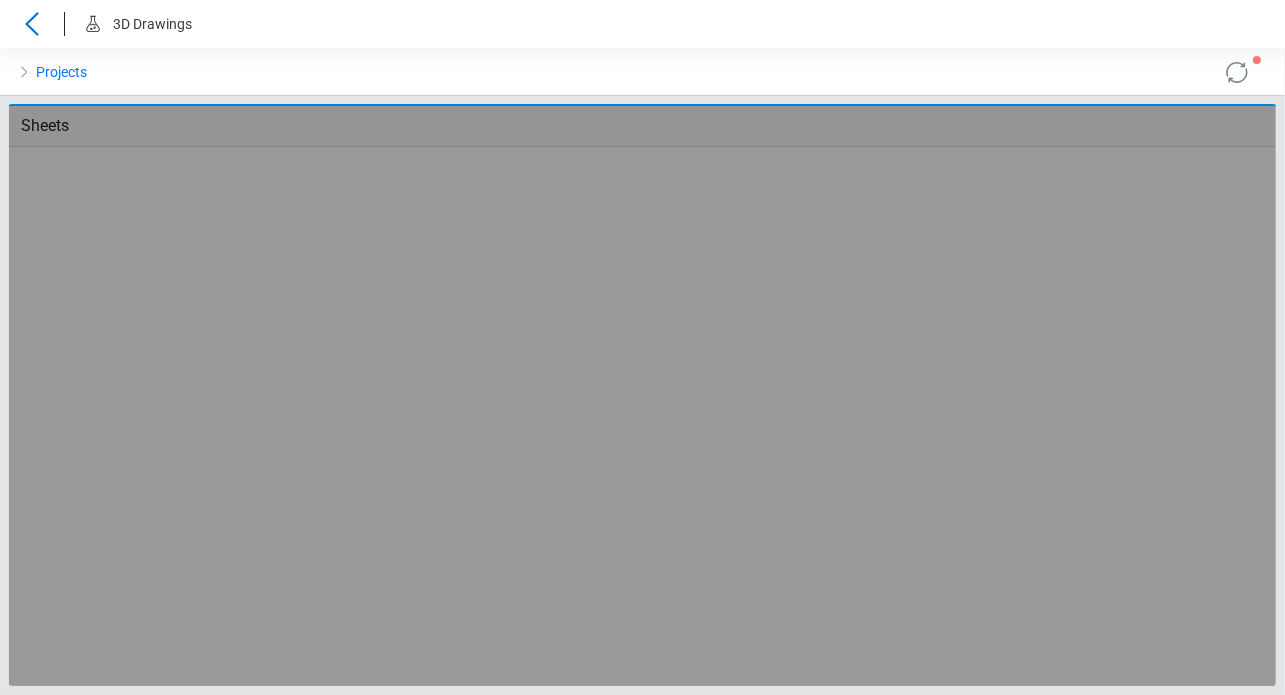 scroll, scrollTop: 0, scrollLeft: 0, axis: both 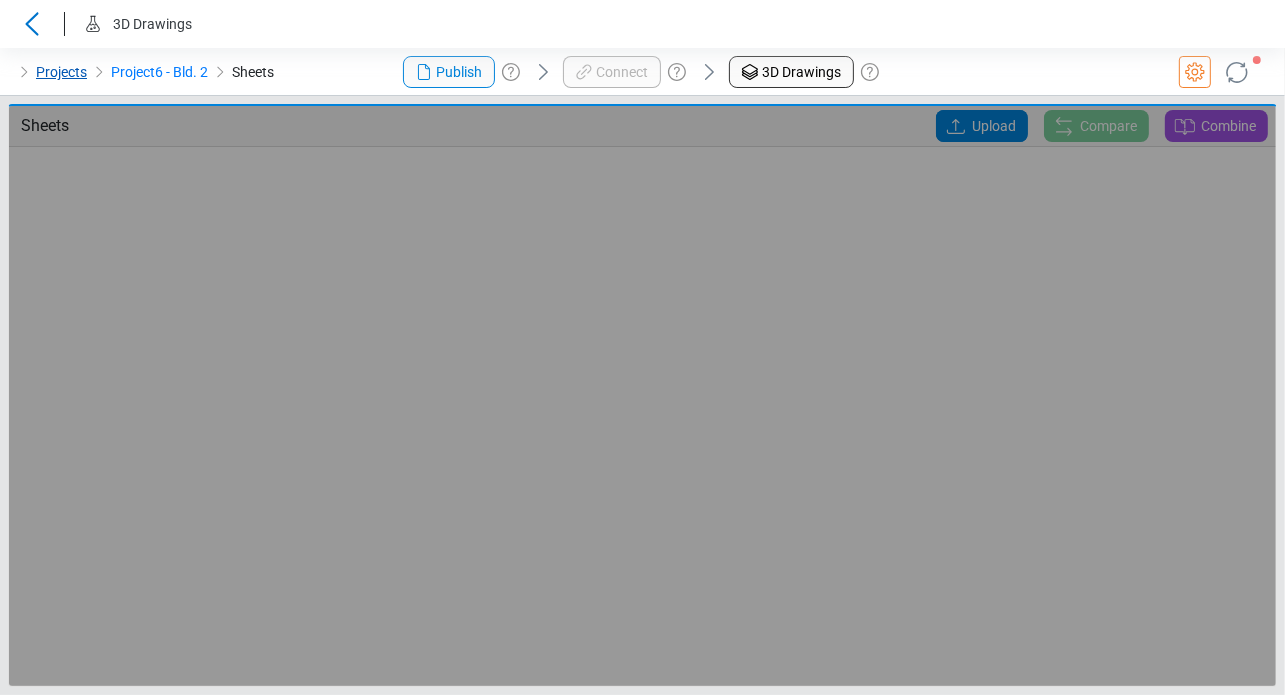 click on "Projects" at bounding box center (61, 72) 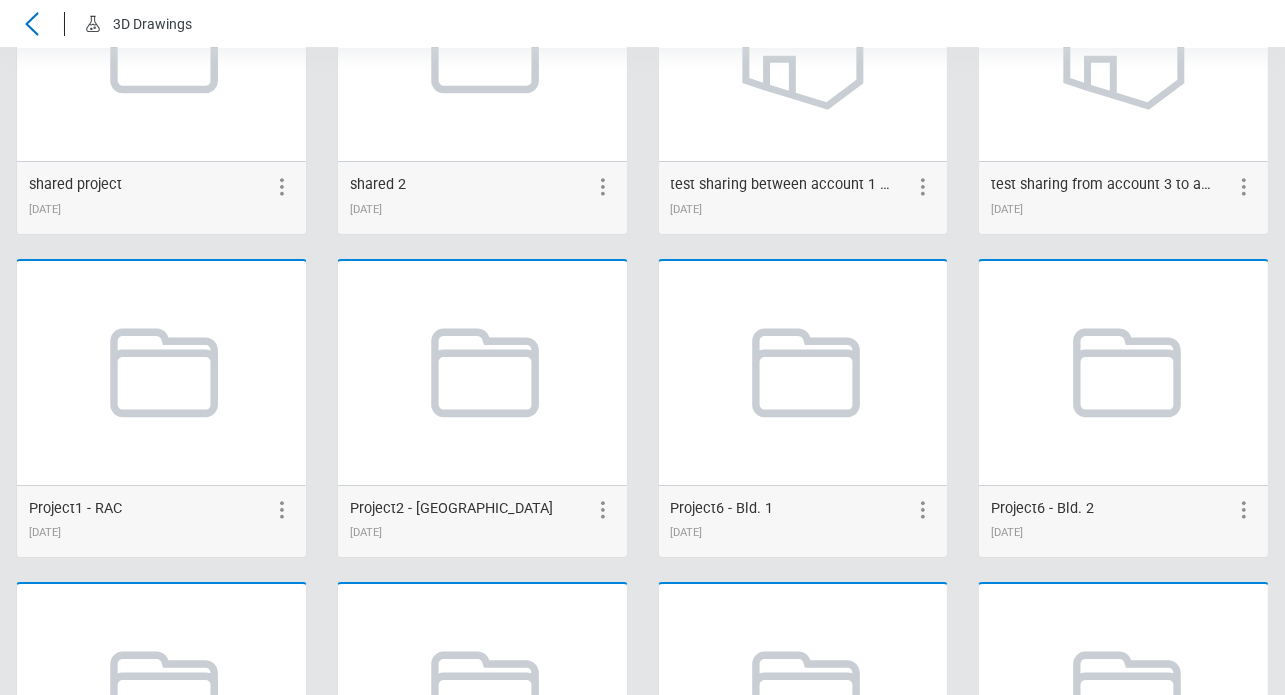 scroll, scrollTop: 400, scrollLeft: 0, axis: vertical 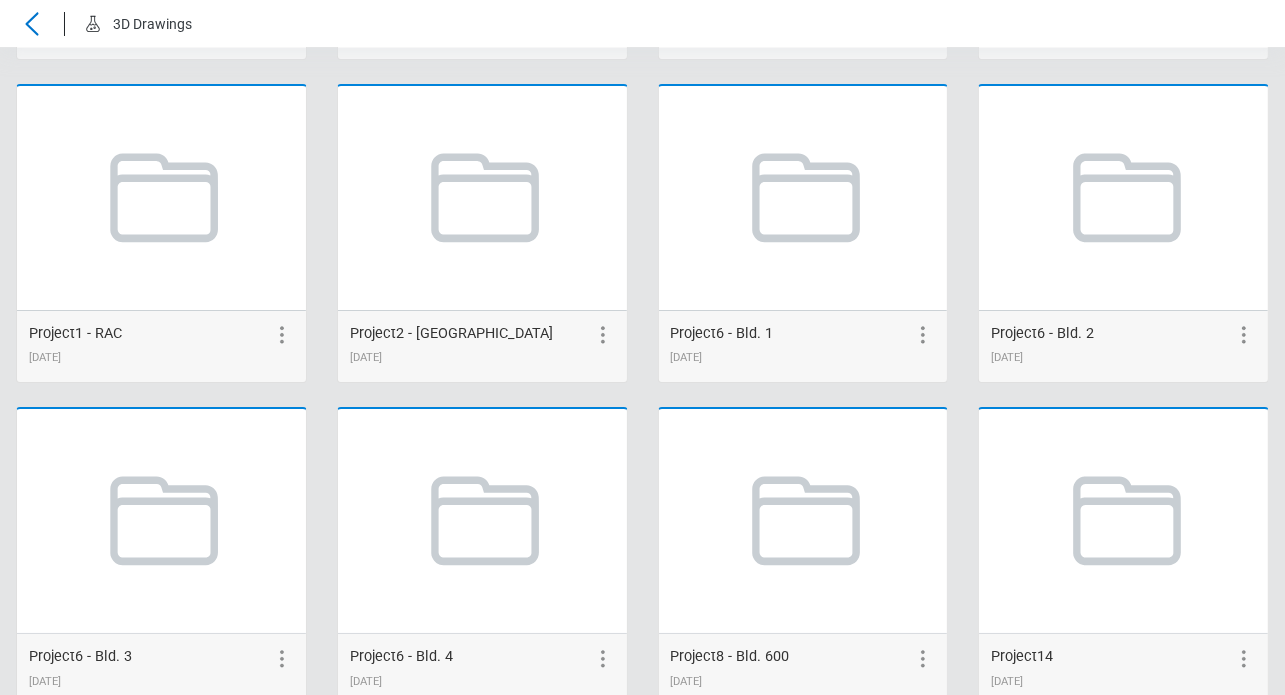 click on "Project6 - Bld. 1" at bounding box center (722, 333) 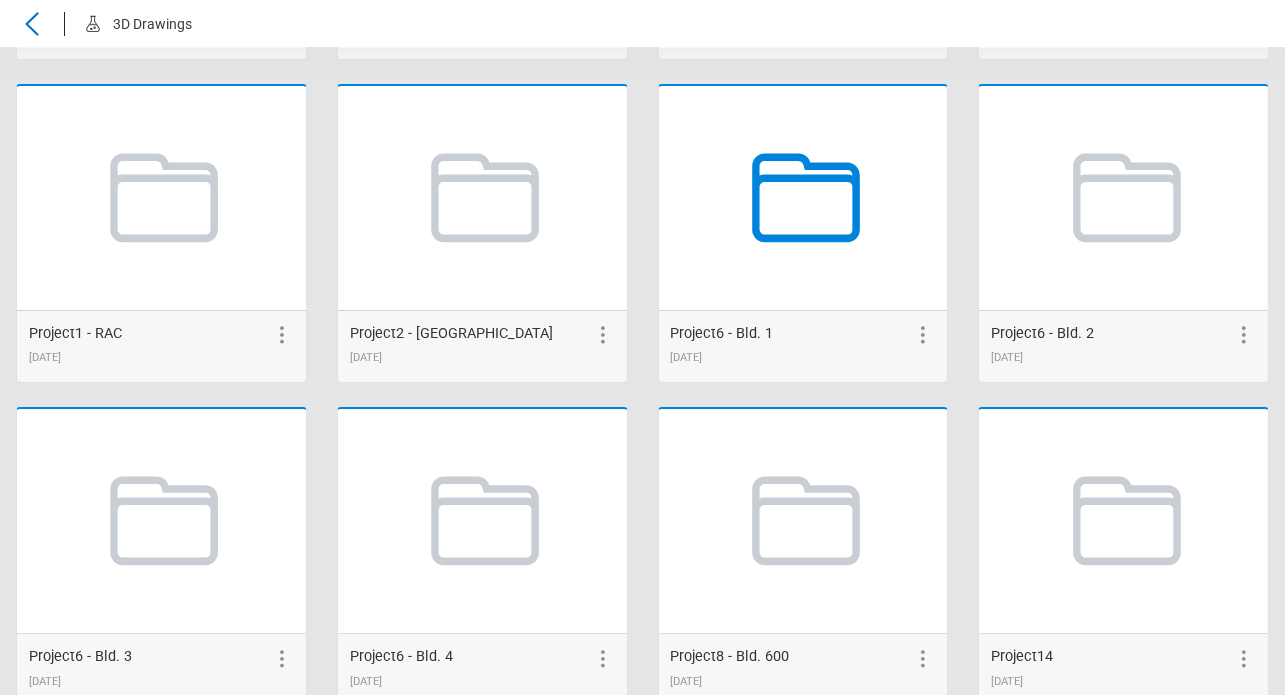 click 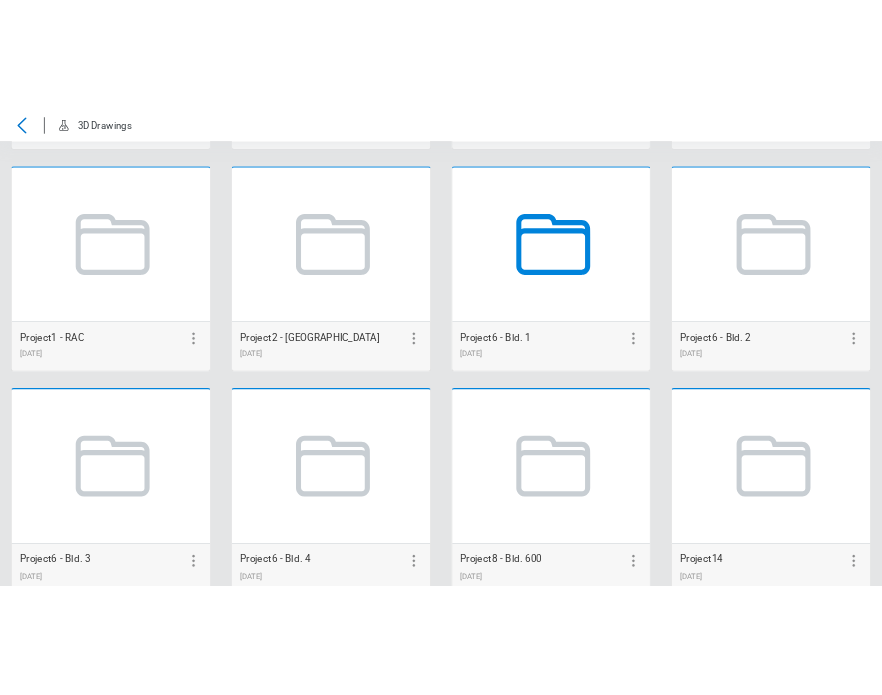 scroll, scrollTop: 0, scrollLeft: 0, axis: both 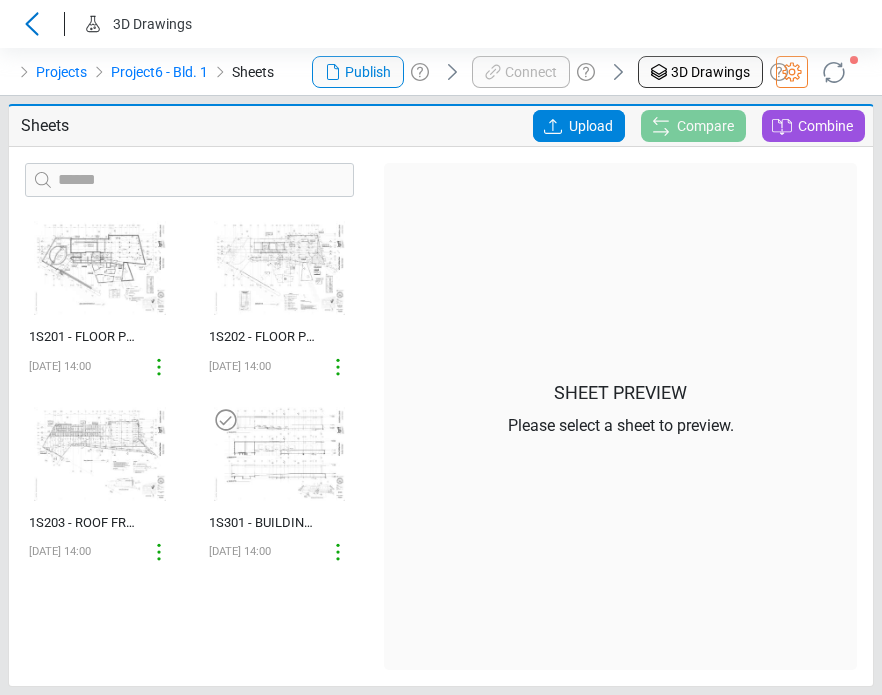 drag, startPoint x: 258, startPoint y: 604, endPoint x: 342, endPoint y: 498, distance: 135.24792 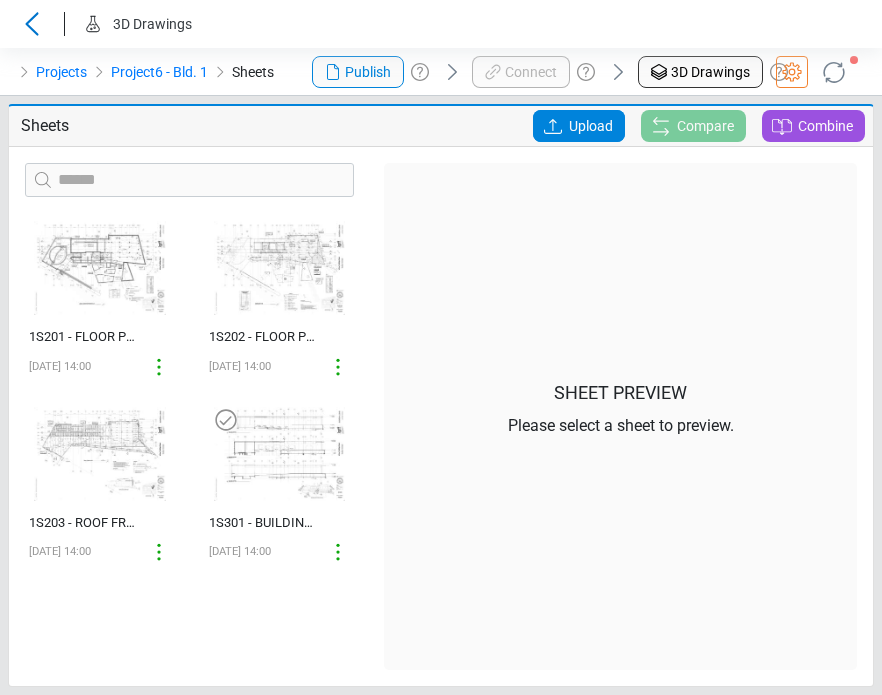 click on "‌ 1S201 - FLOOR PLAN - LOWER LEVEL FOUNDATIONS 07/01/2025 14:00 ‌ 1S202 - FLOOR PLAN - ENTRY LEVEL FRAMING 07/01/2025 14:00 ‌ 1S203 - ROOF FRAMING PLAN 07/01/2025 14:00 ‌ 1S301 - BUILDING SECTIONS 07/01/2025 14:00" 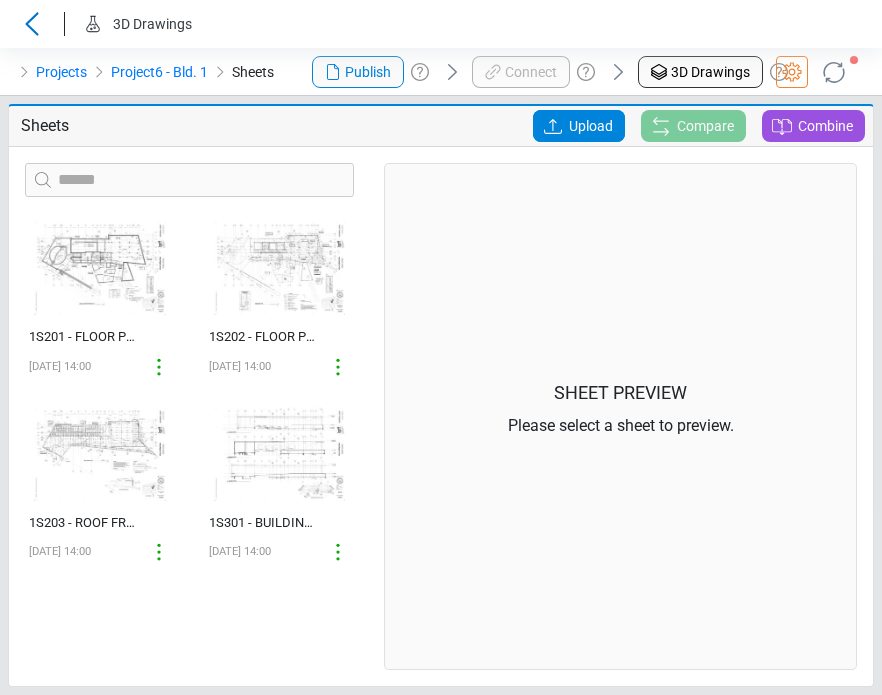 click on "Sheet Preview Please select a sheet to preview." at bounding box center [620, 416] 